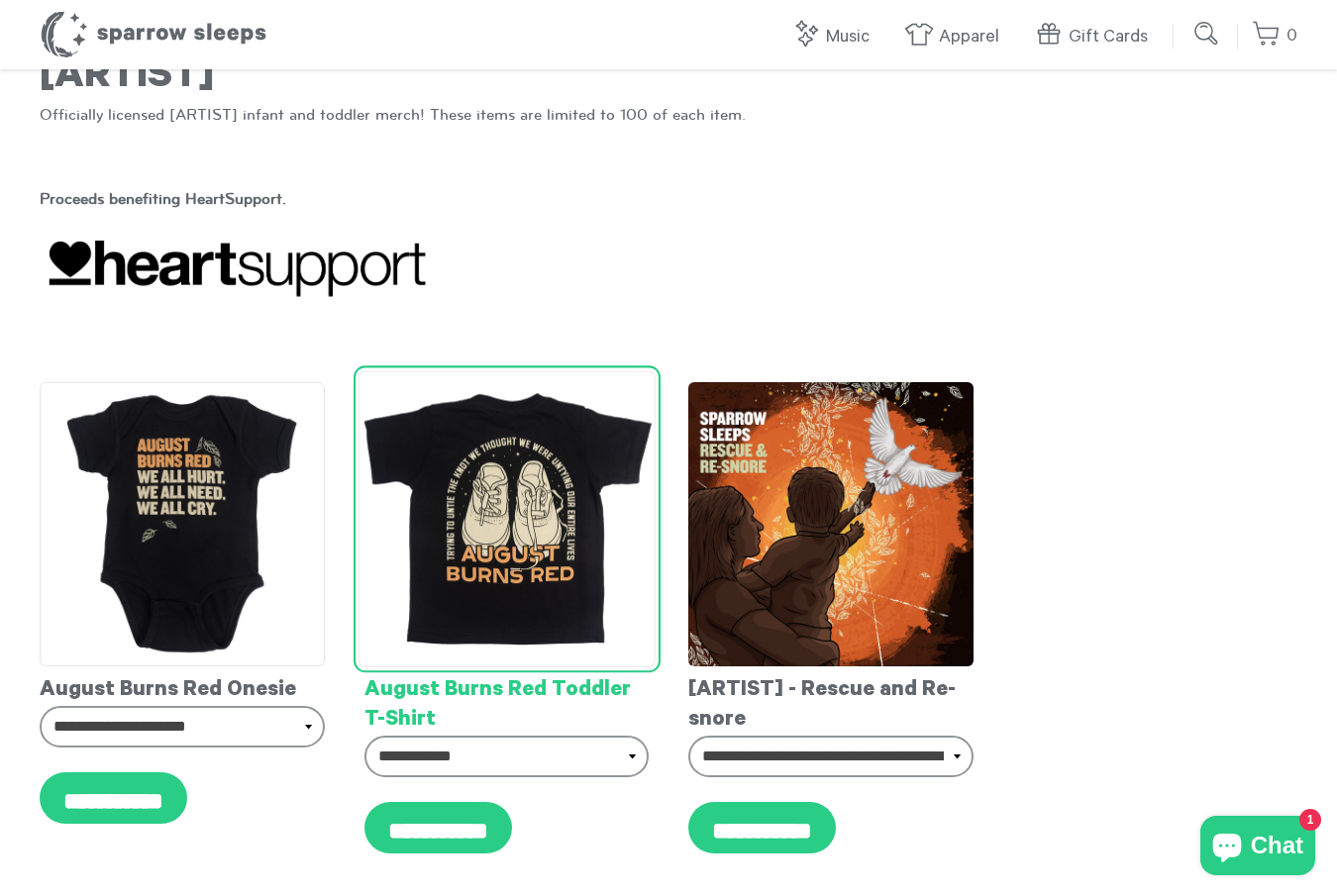 scroll, scrollTop: 215, scrollLeft: 0, axis: vertical 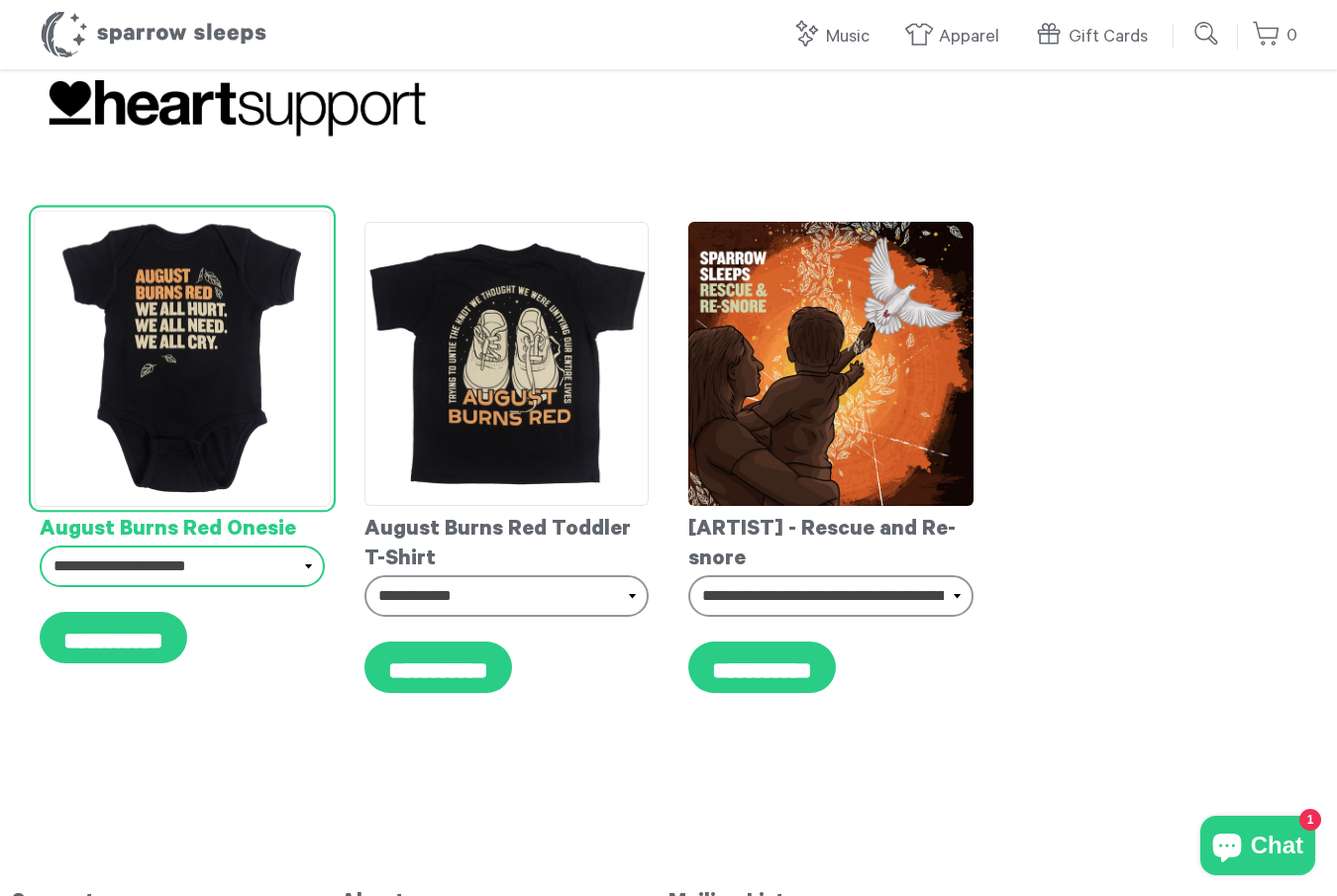 click on "**********" at bounding box center [182, 566] 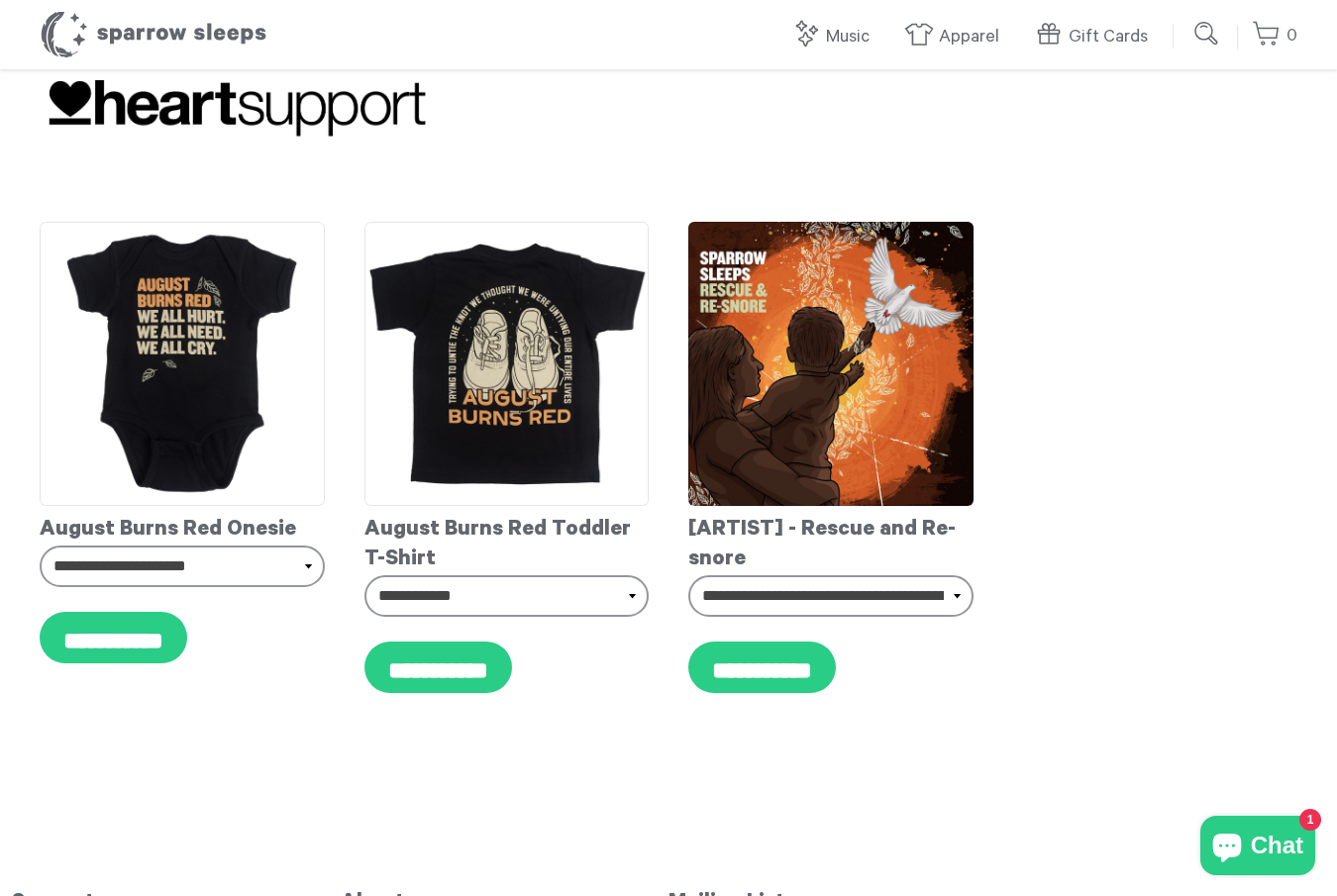 click on "**********" at bounding box center [668, 457] 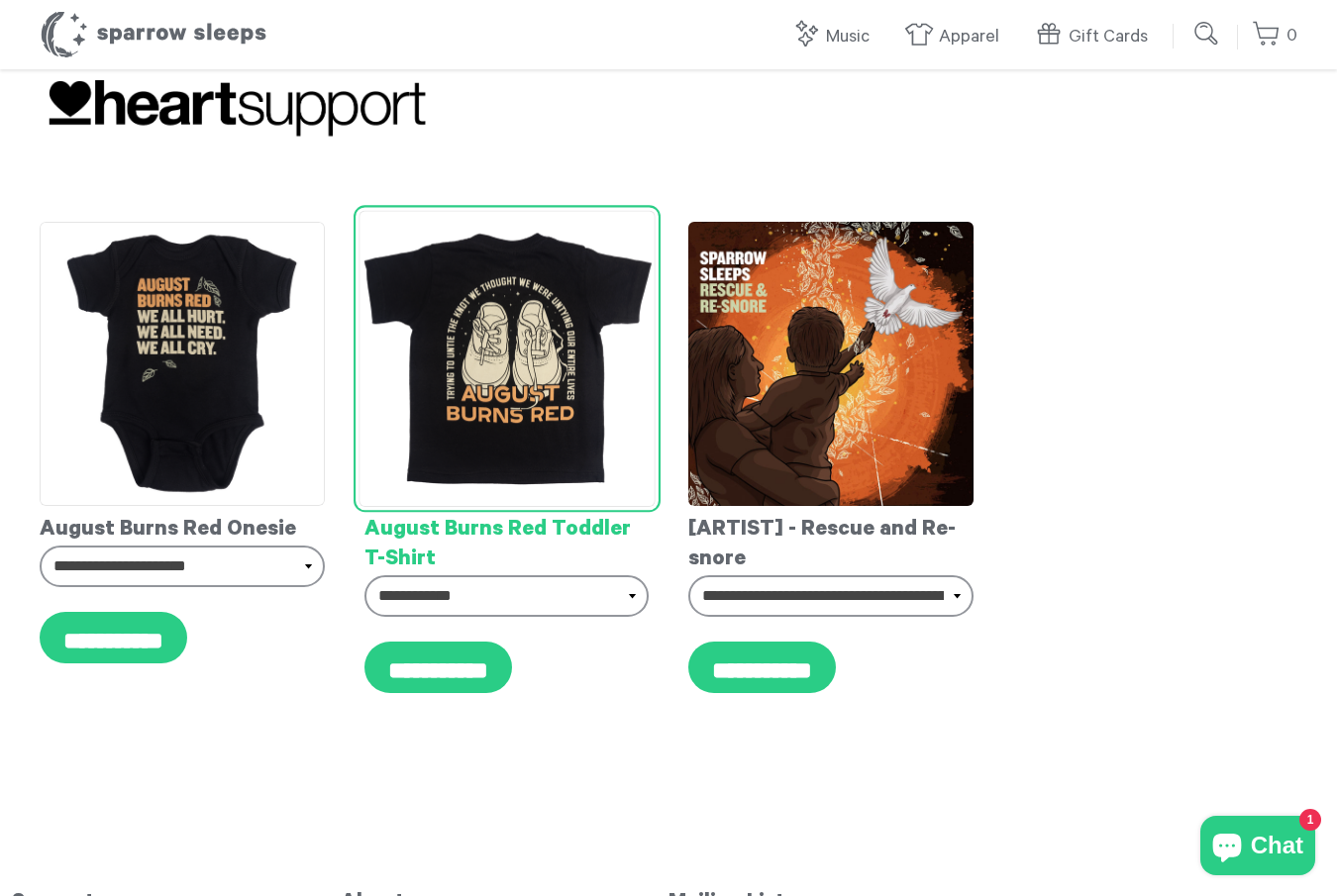 click on "August Burns Red Toddler T-Shirt" at bounding box center [507, 541] 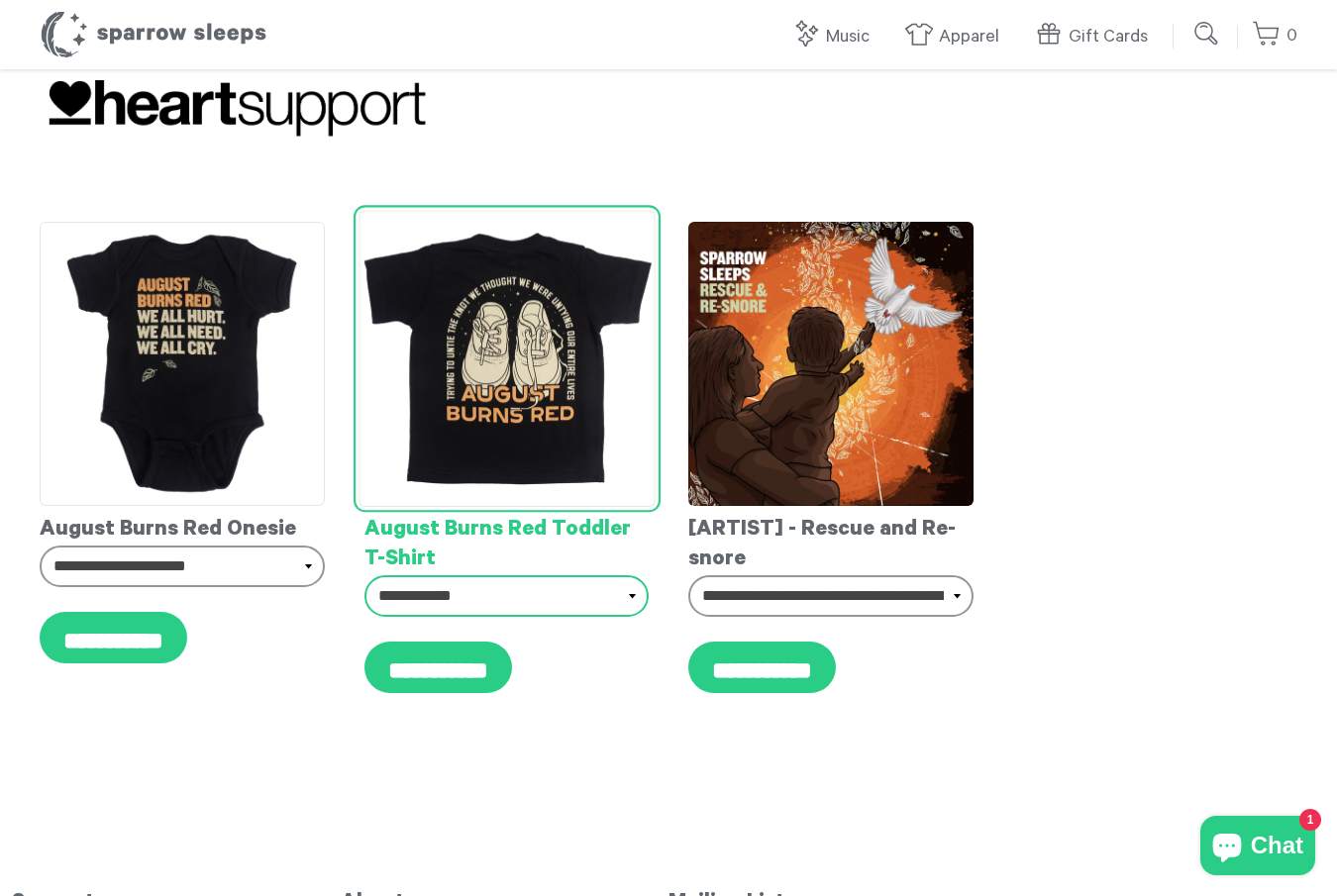 click on "**********" at bounding box center [507, 596] 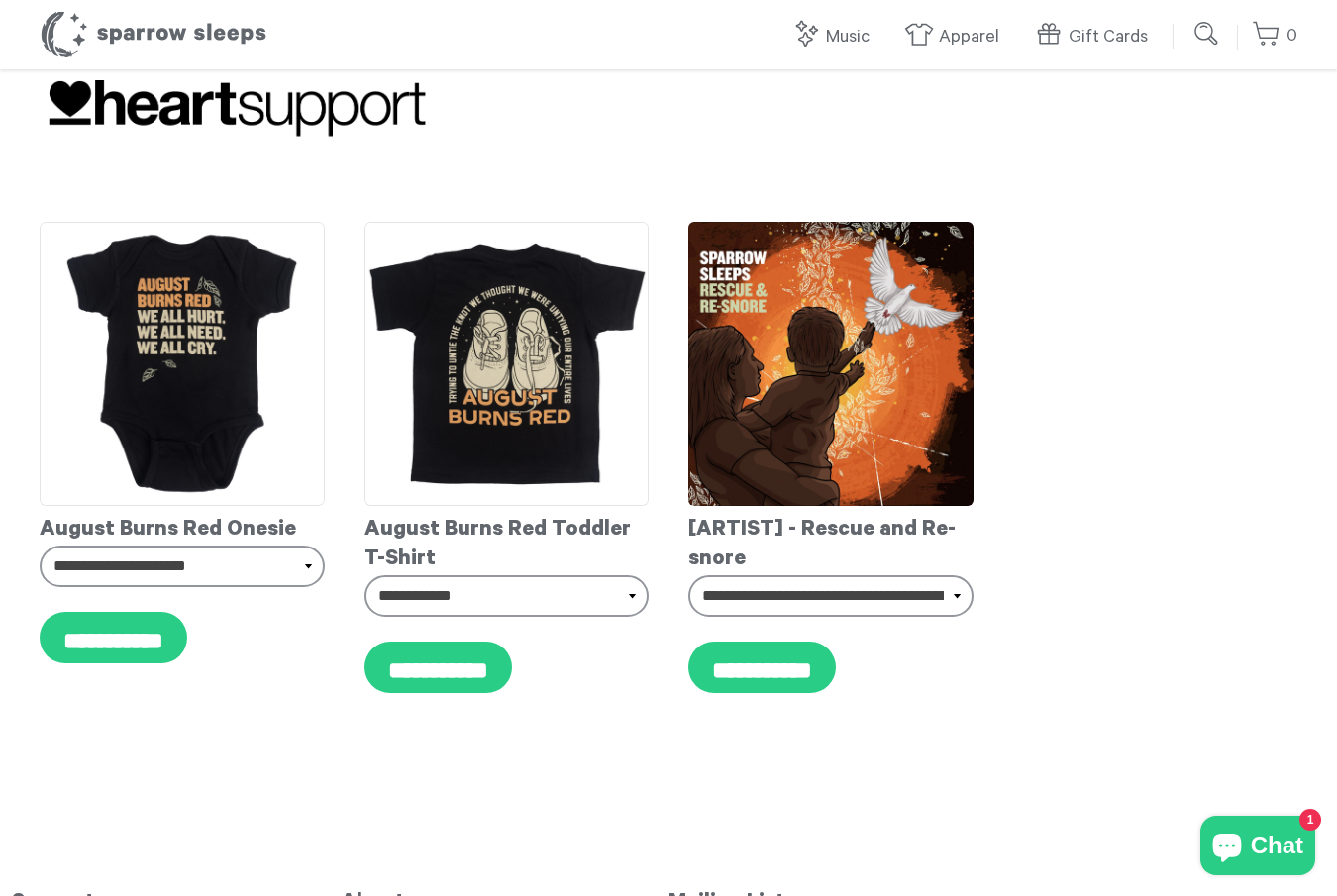 click on "Skip to content
Music
All Music
Lullabies
Lofi
White Noise
Kid's Music
Vinyl & CDs
Apparel
All Apparel
Infant
Toddler
Adult
Band Merchandise
Gift Cards
Search
Sparrow Sleeps
0
Your cart is empty.
Total:   $ 0.00
Log in
or" at bounding box center [668, 497] 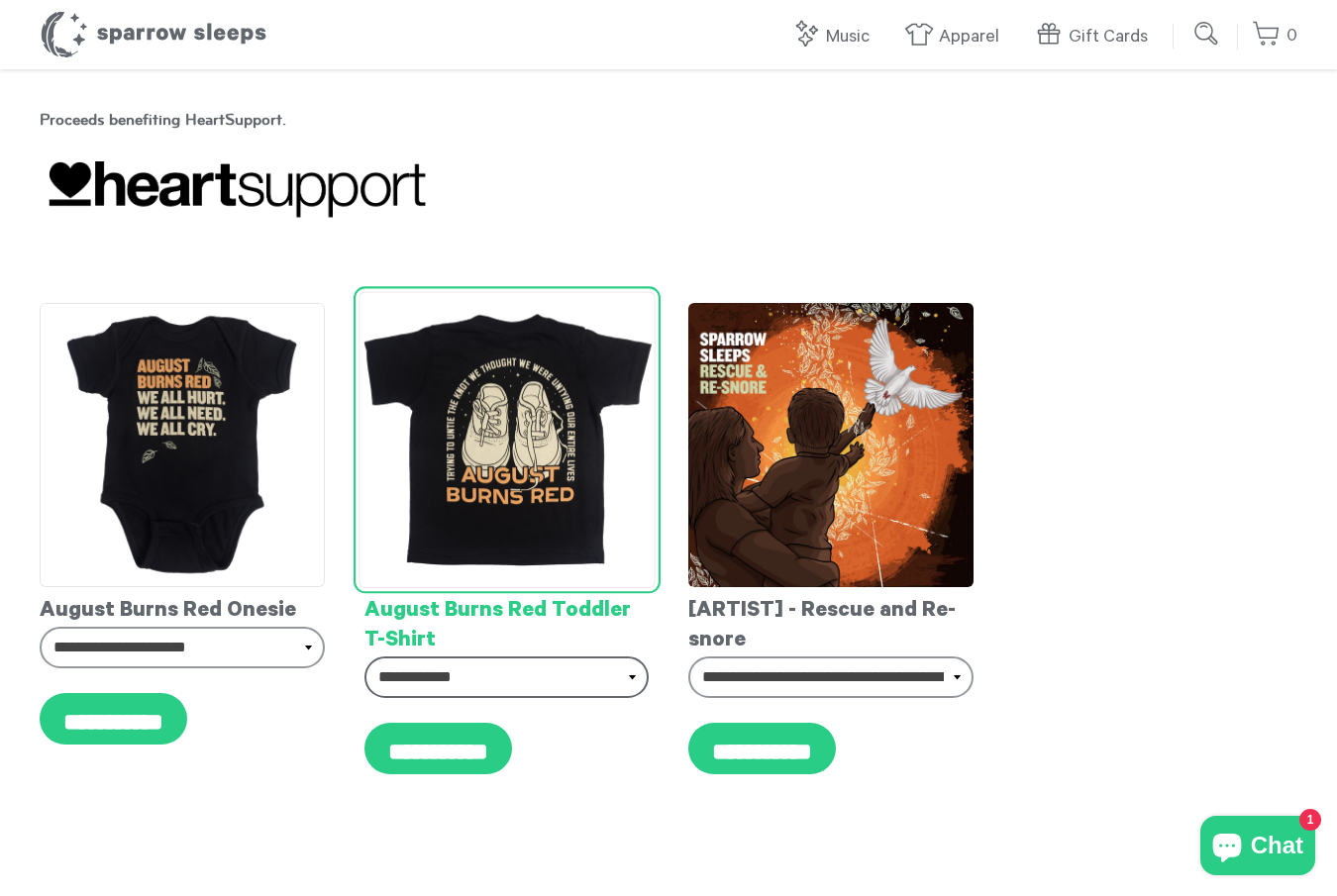 scroll, scrollTop: 0, scrollLeft: 0, axis: both 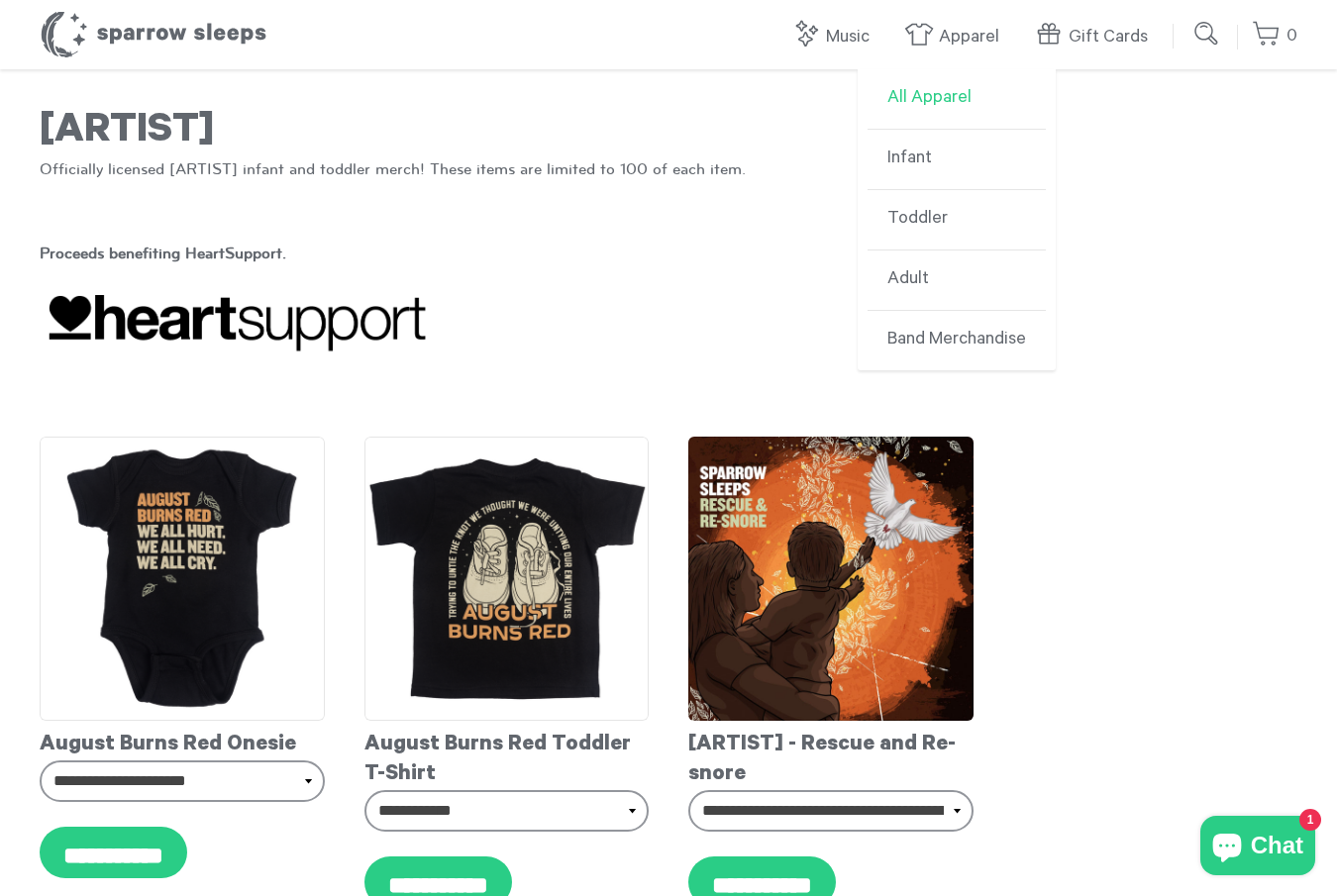 click on "All Apparel" at bounding box center (957, 99) 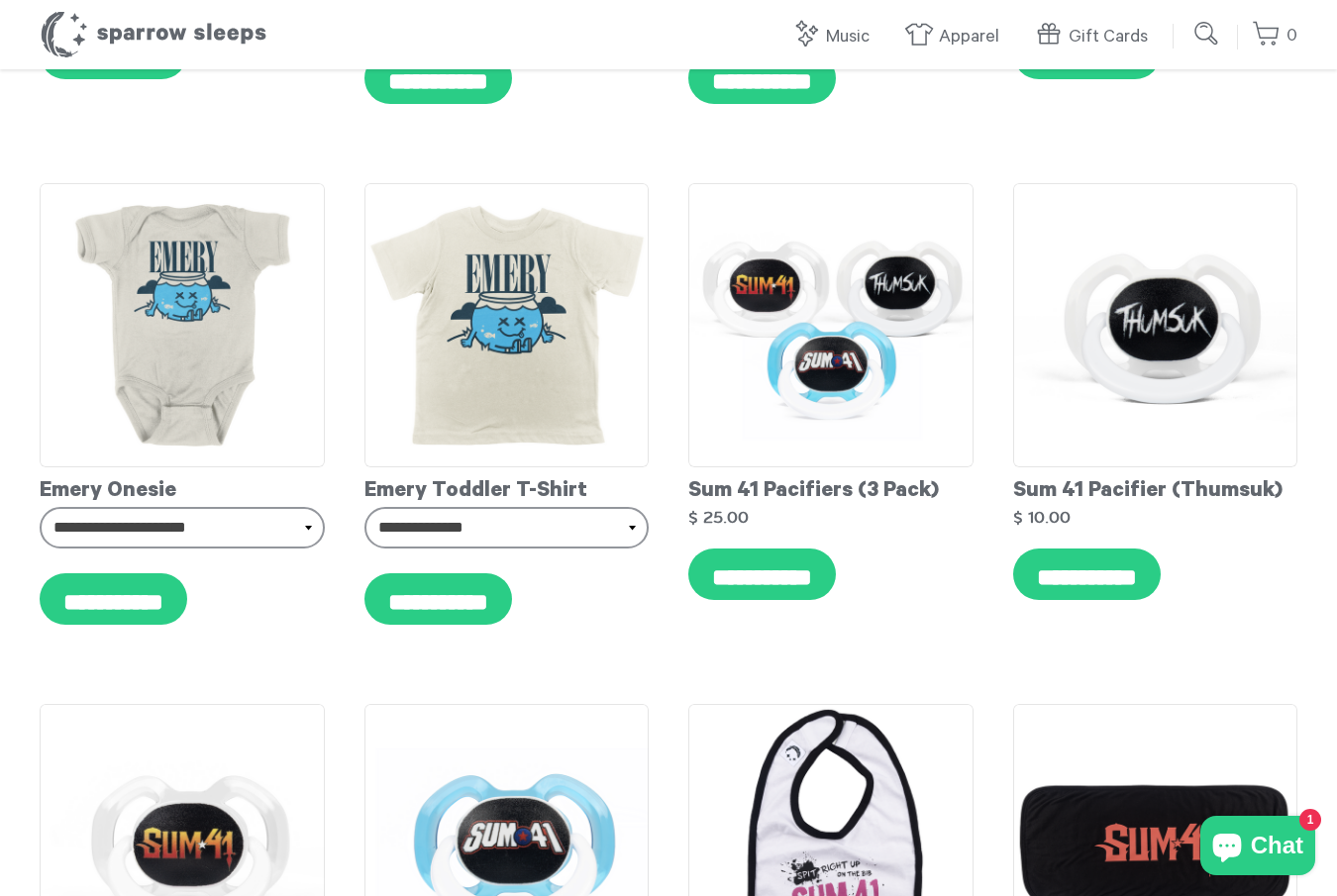 scroll, scrollTop: 2240, scrollLeft: 0, axis: vertical 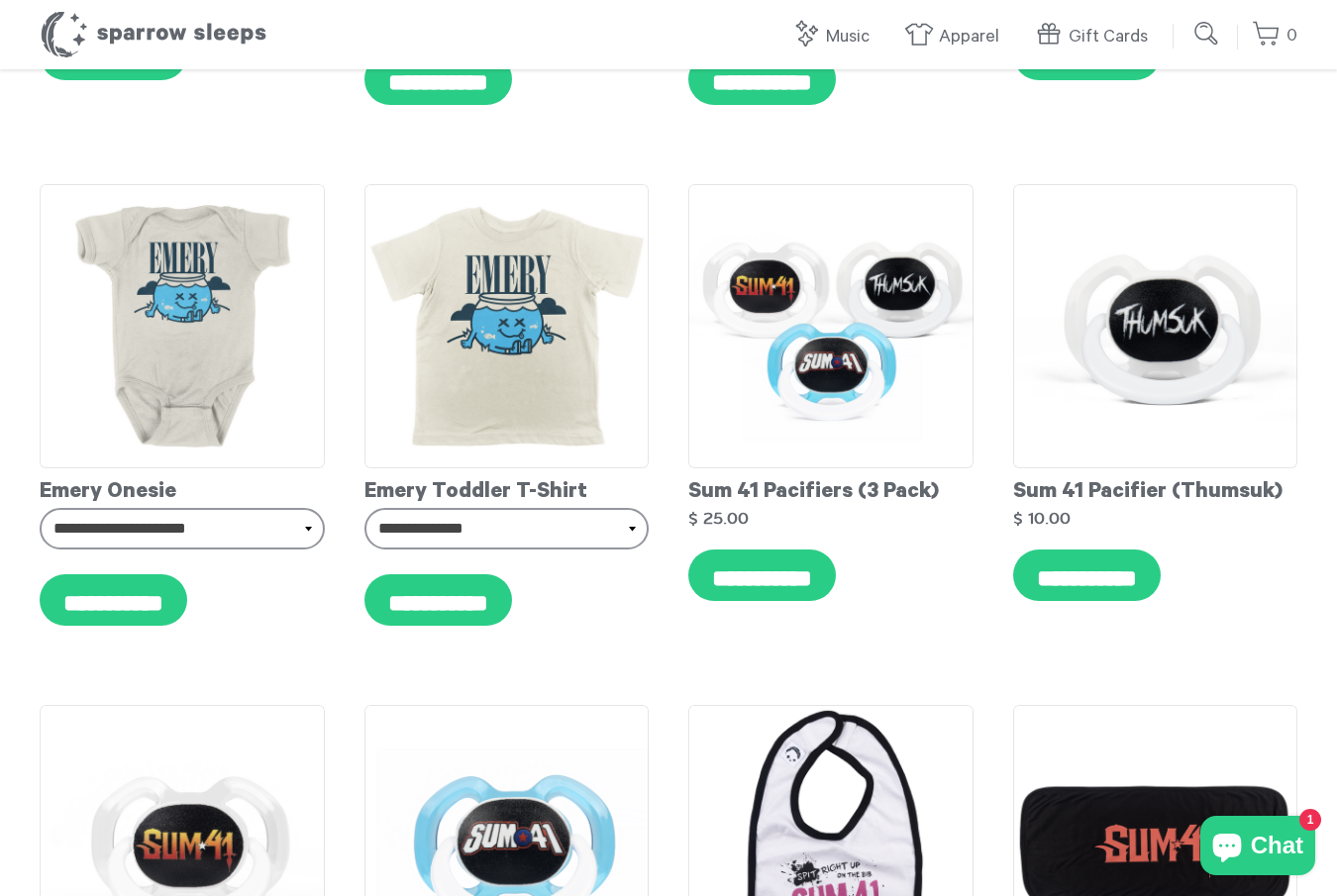 click at bounding box center [1207, 34] 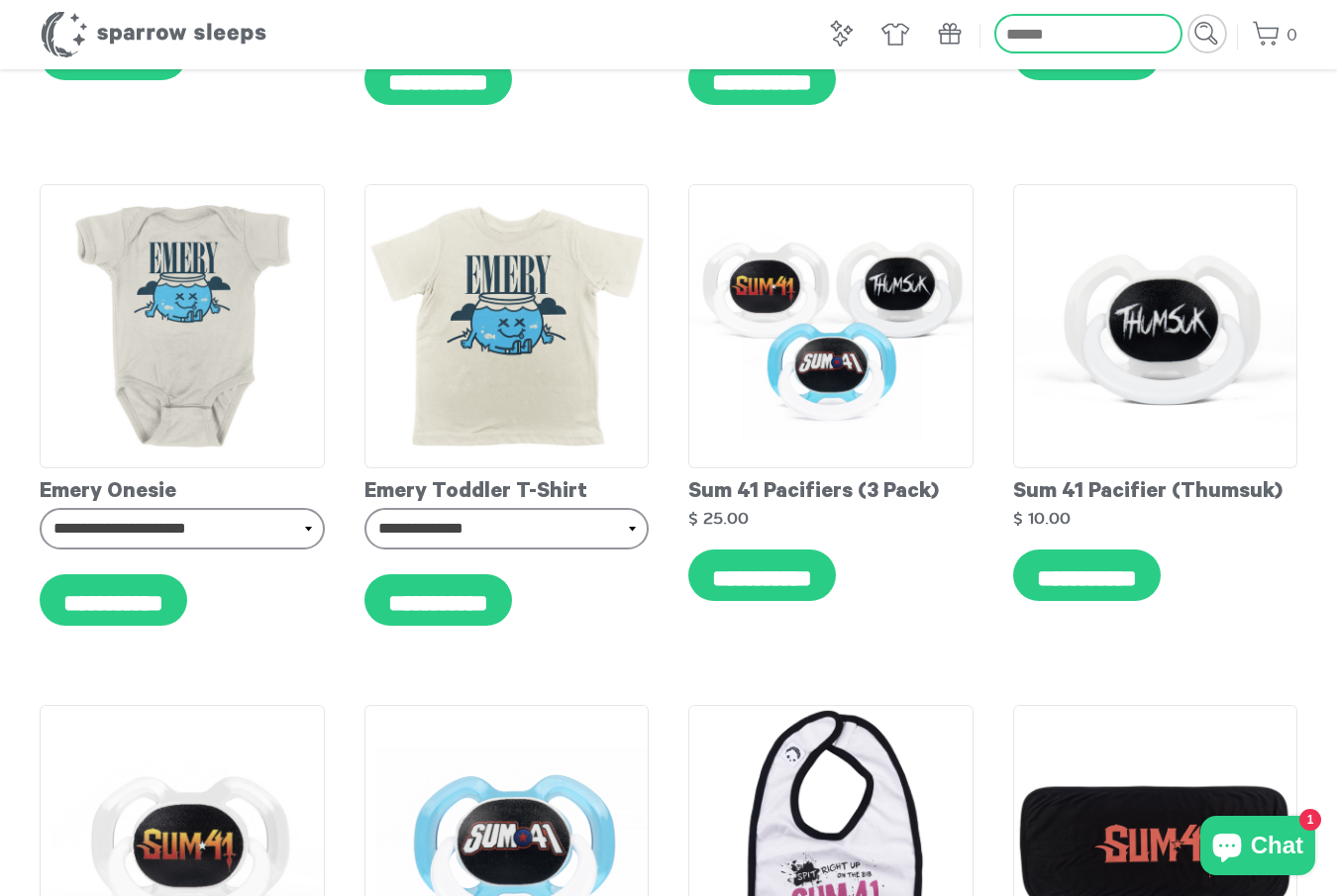 click at bounding box center (1088, 34) 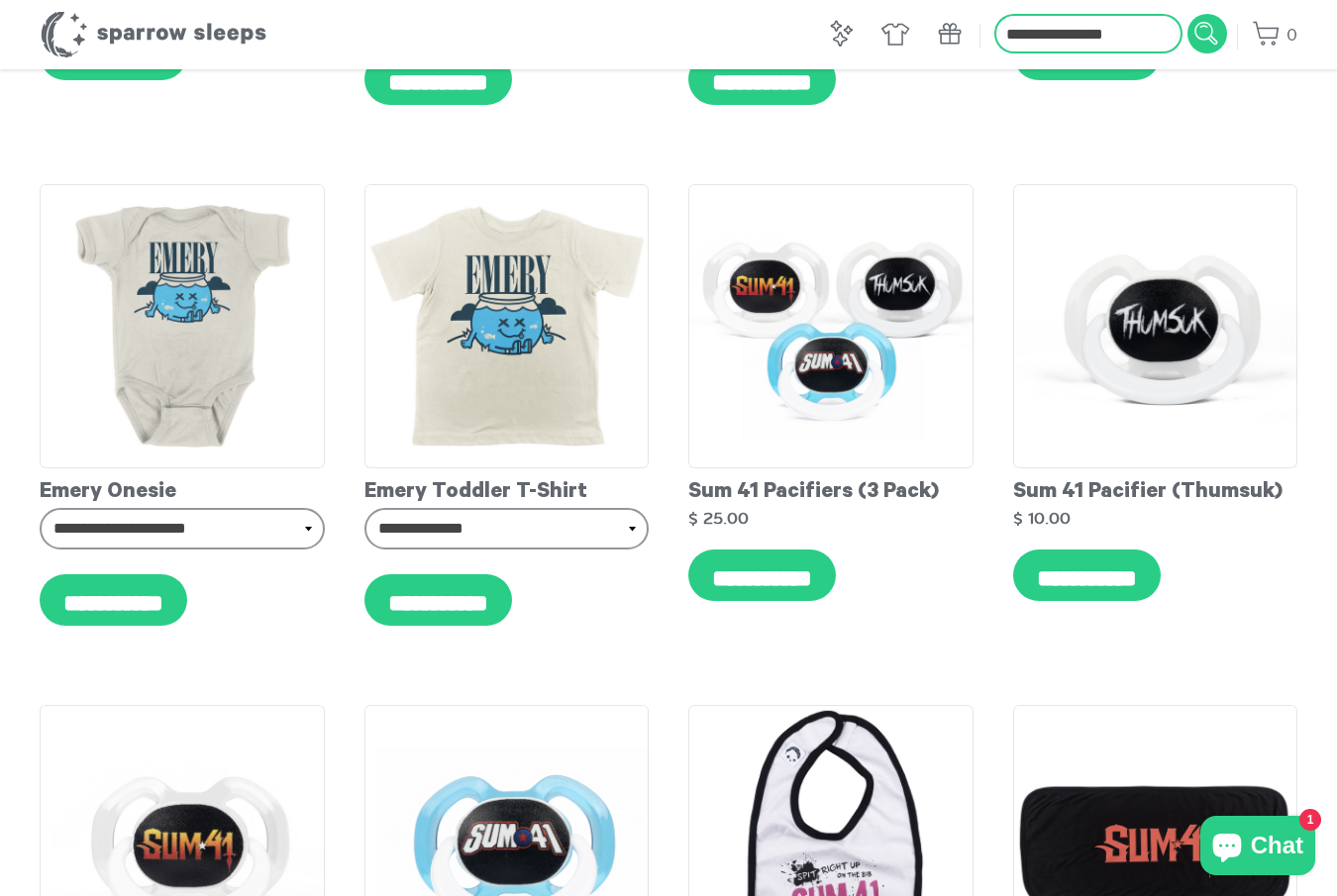 type on "**********" 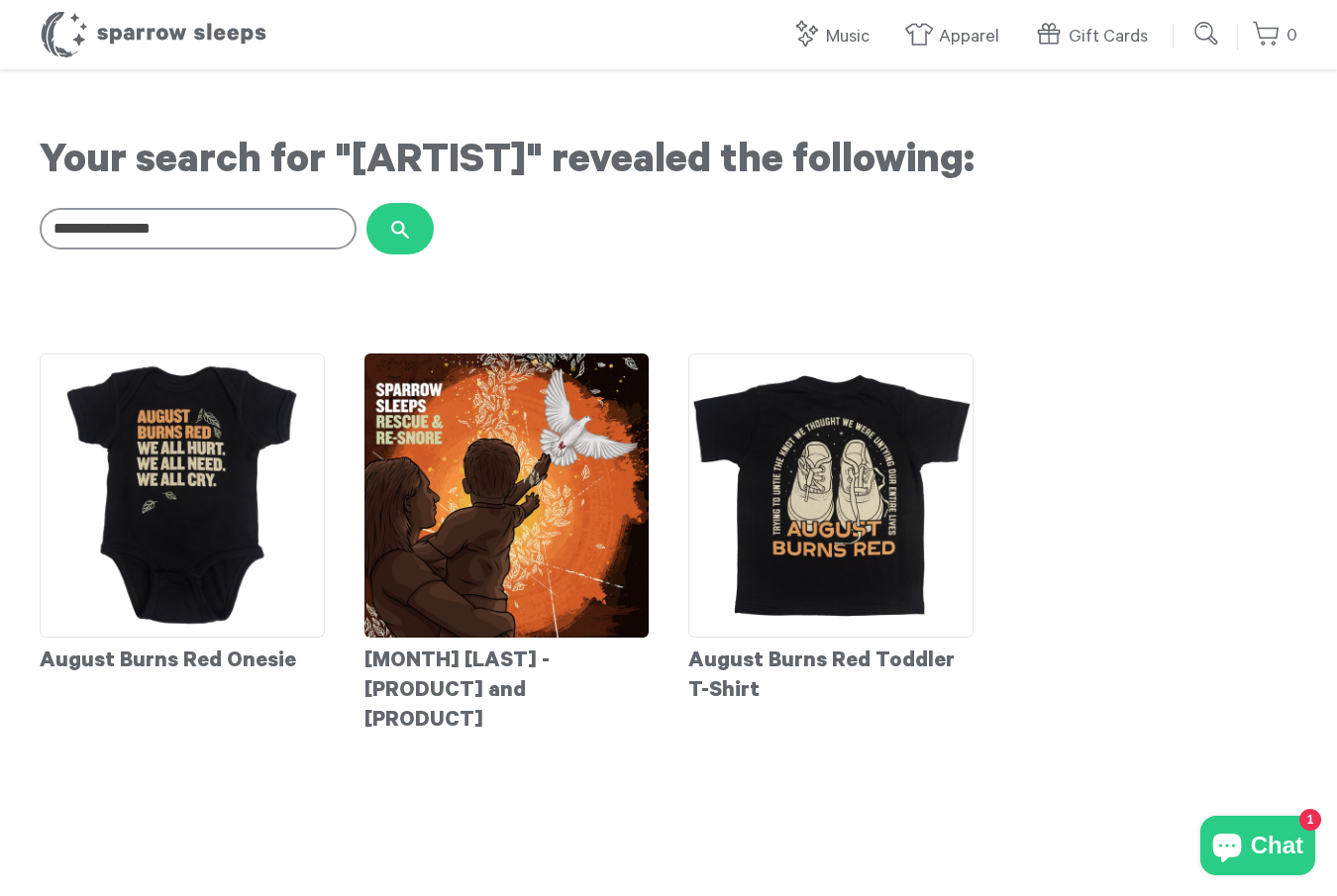 scroll, scrollTop: 0, scrollLeft: 0, axis: both 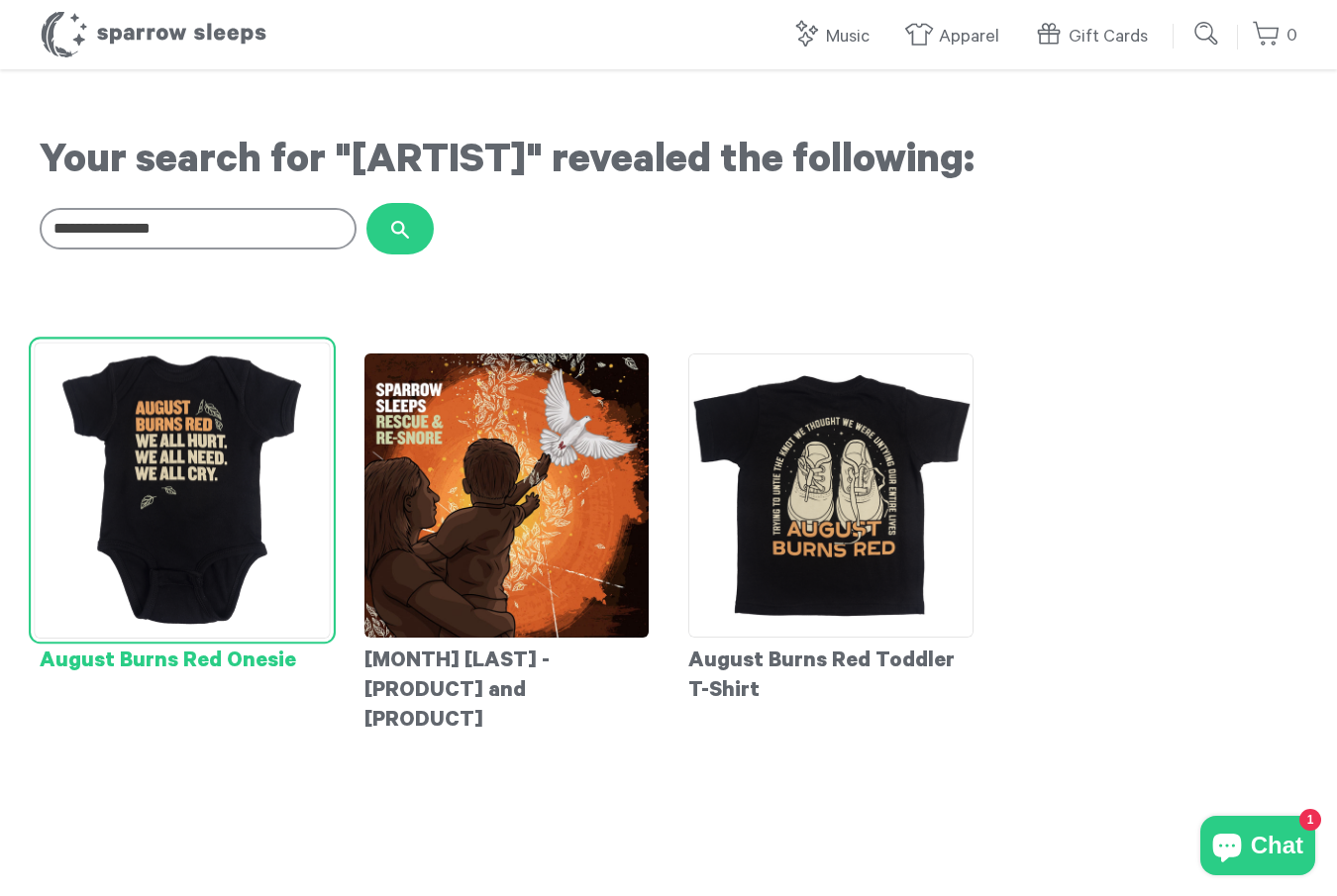click at bounding box center [181, 489] 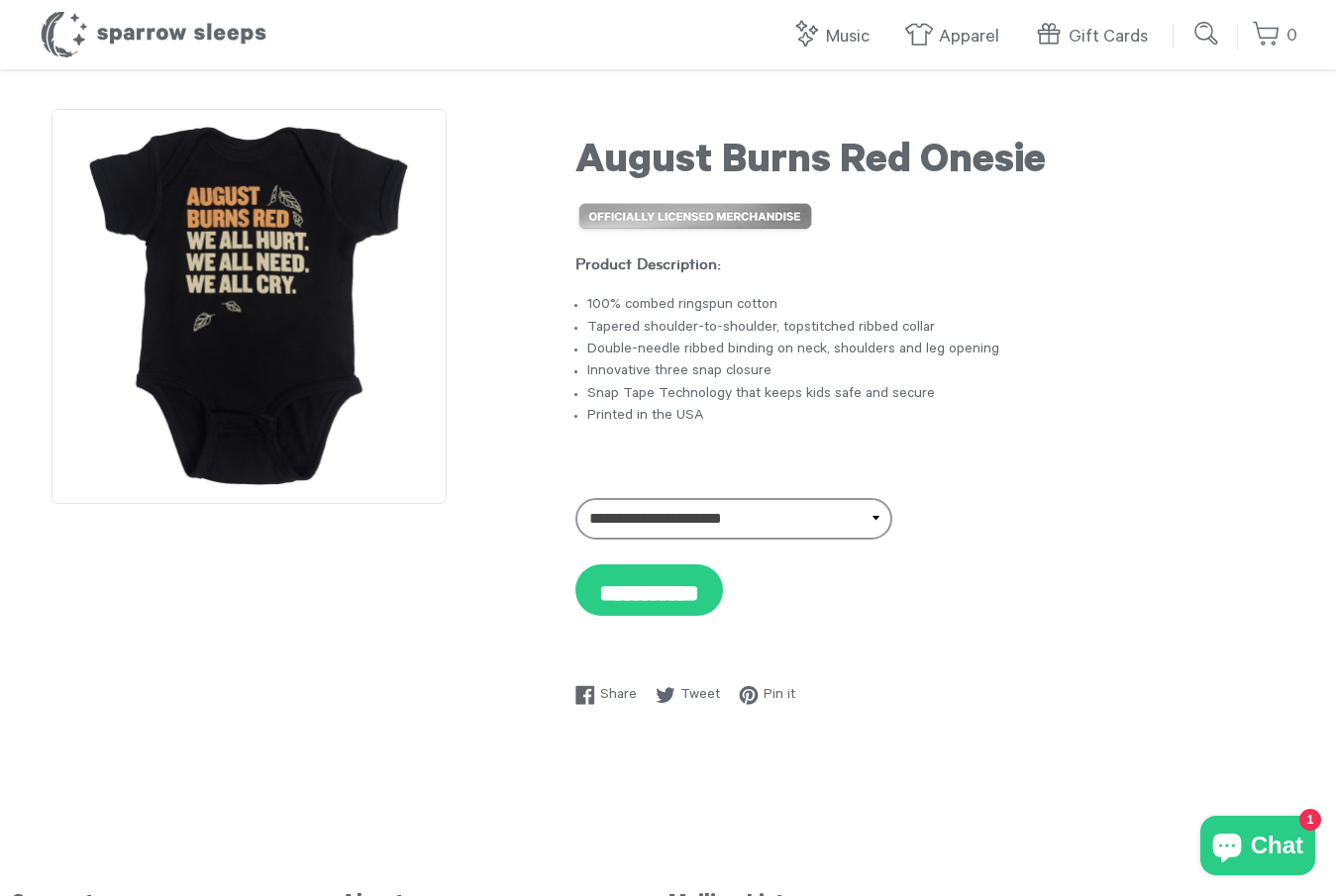 scroll, scrollTop: 0, scrollLeft: 0, axis: both 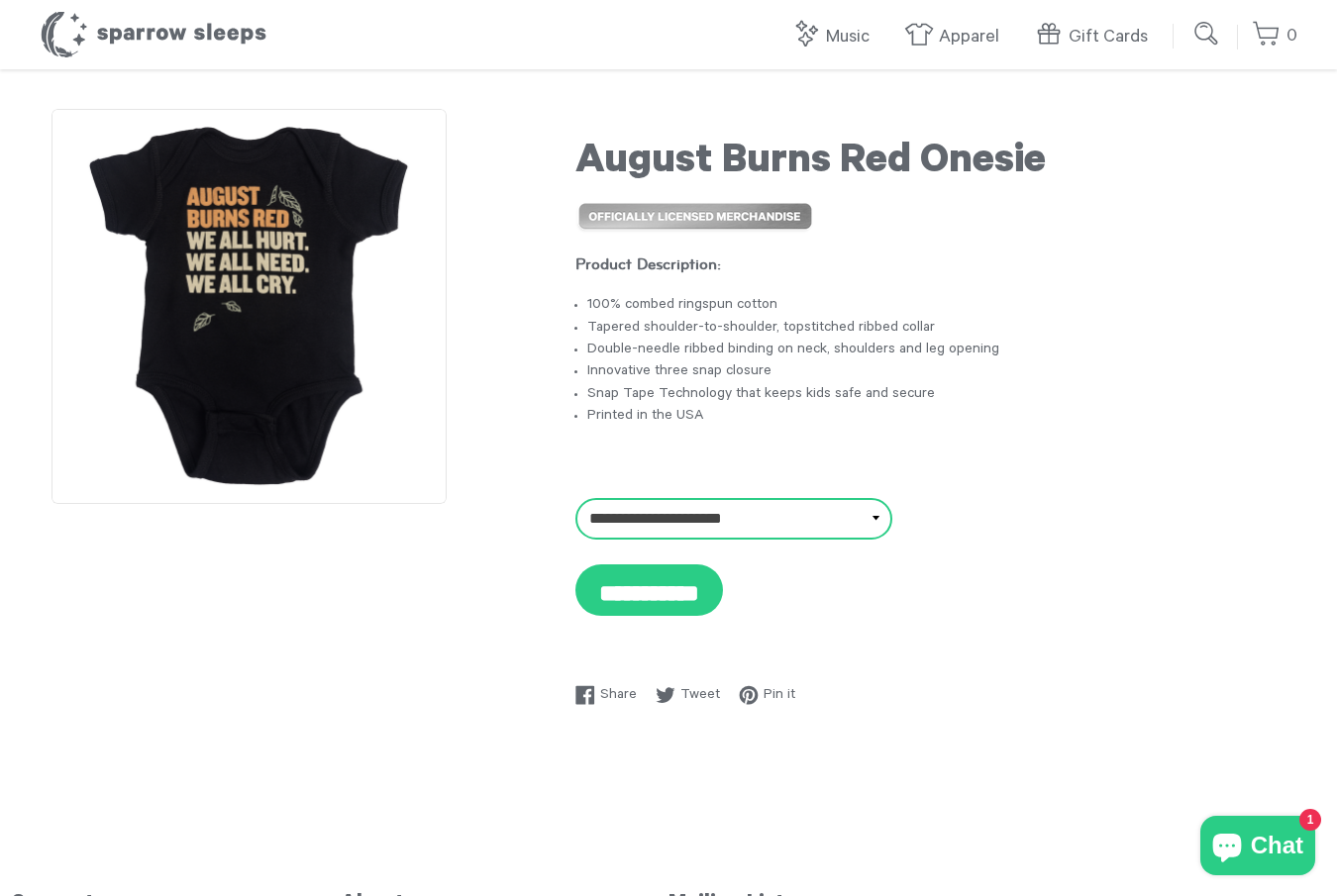 click on "**********" at bounding box center (734, 519) 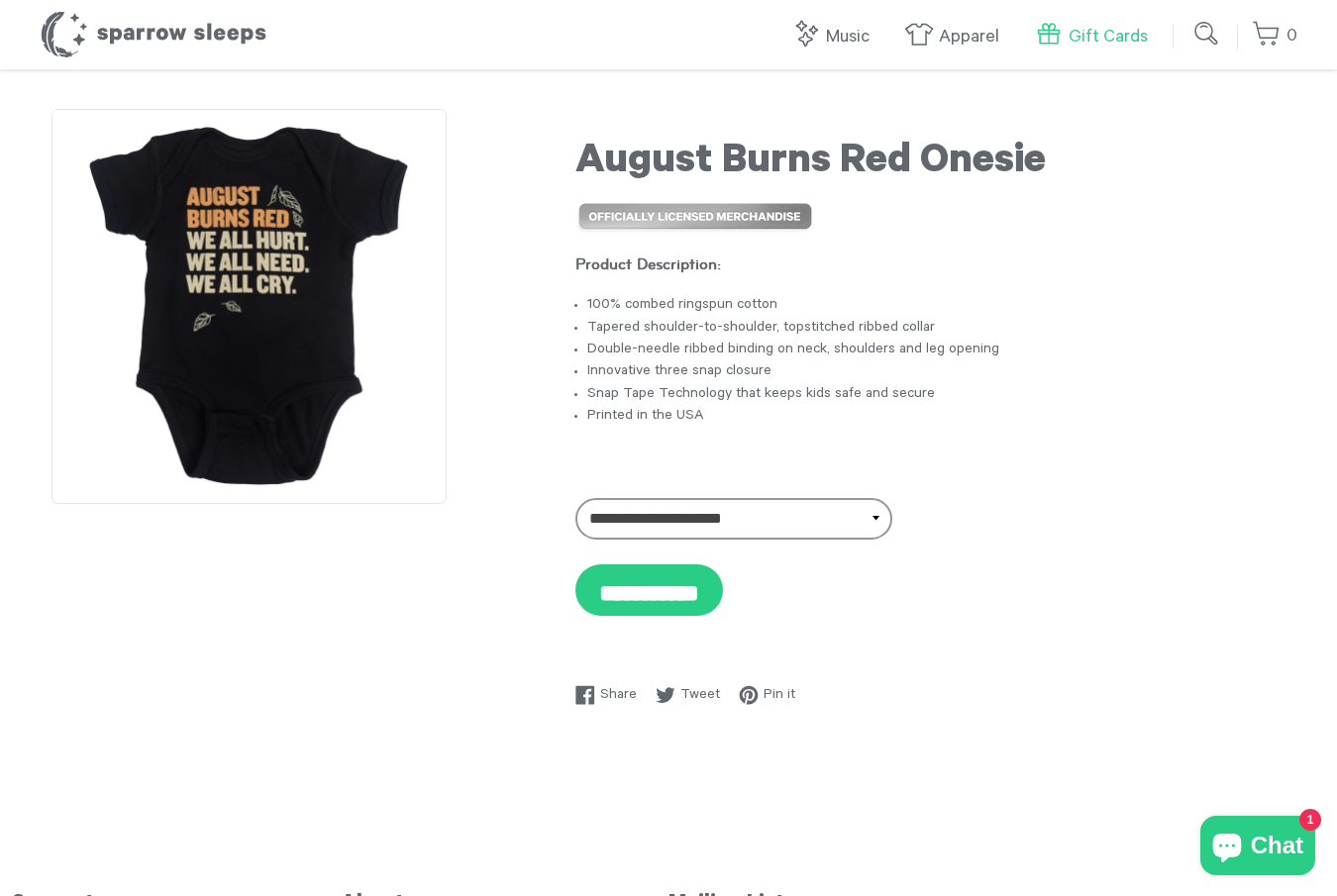 click at bounding box center (1207, 34) 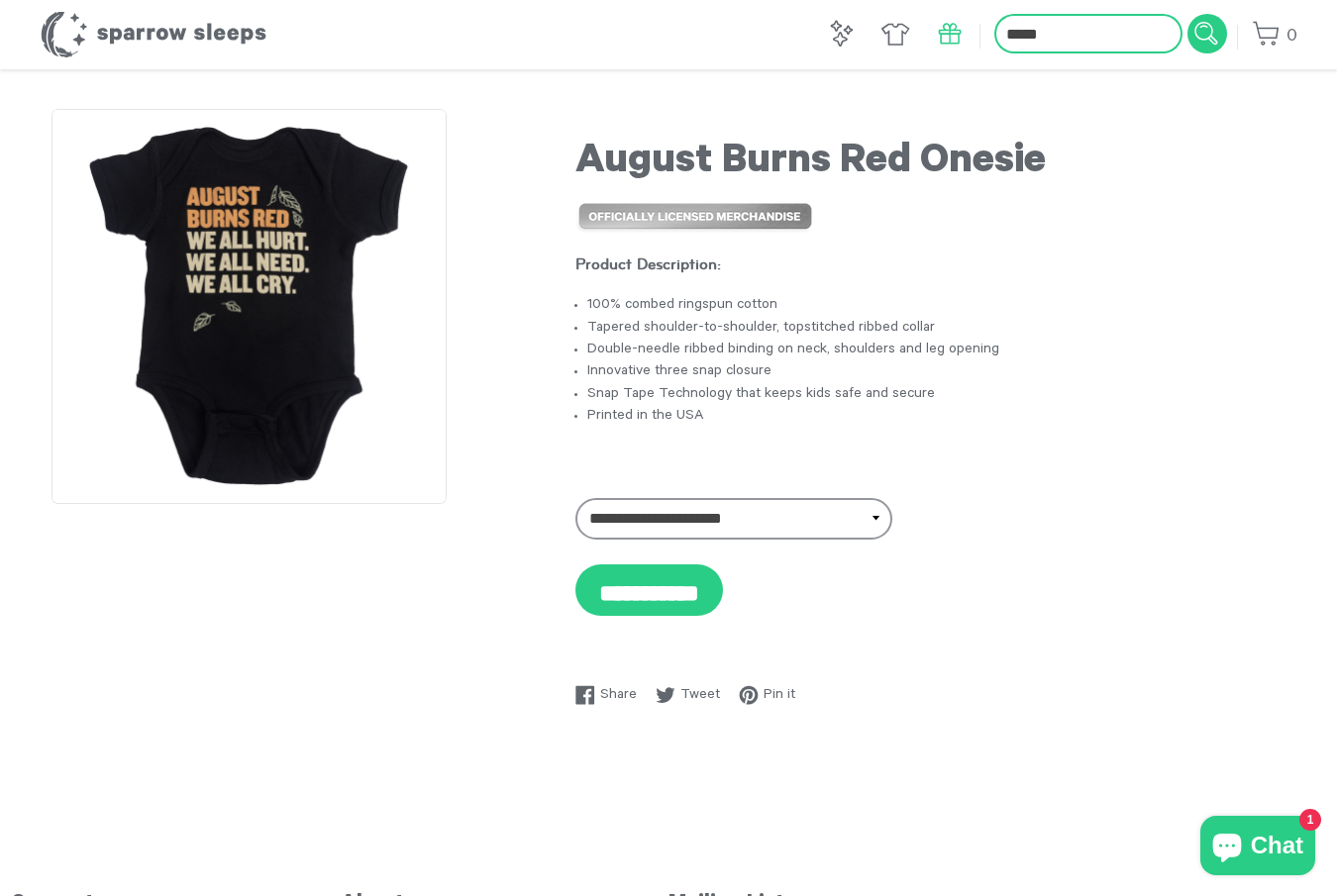 type on "*****" 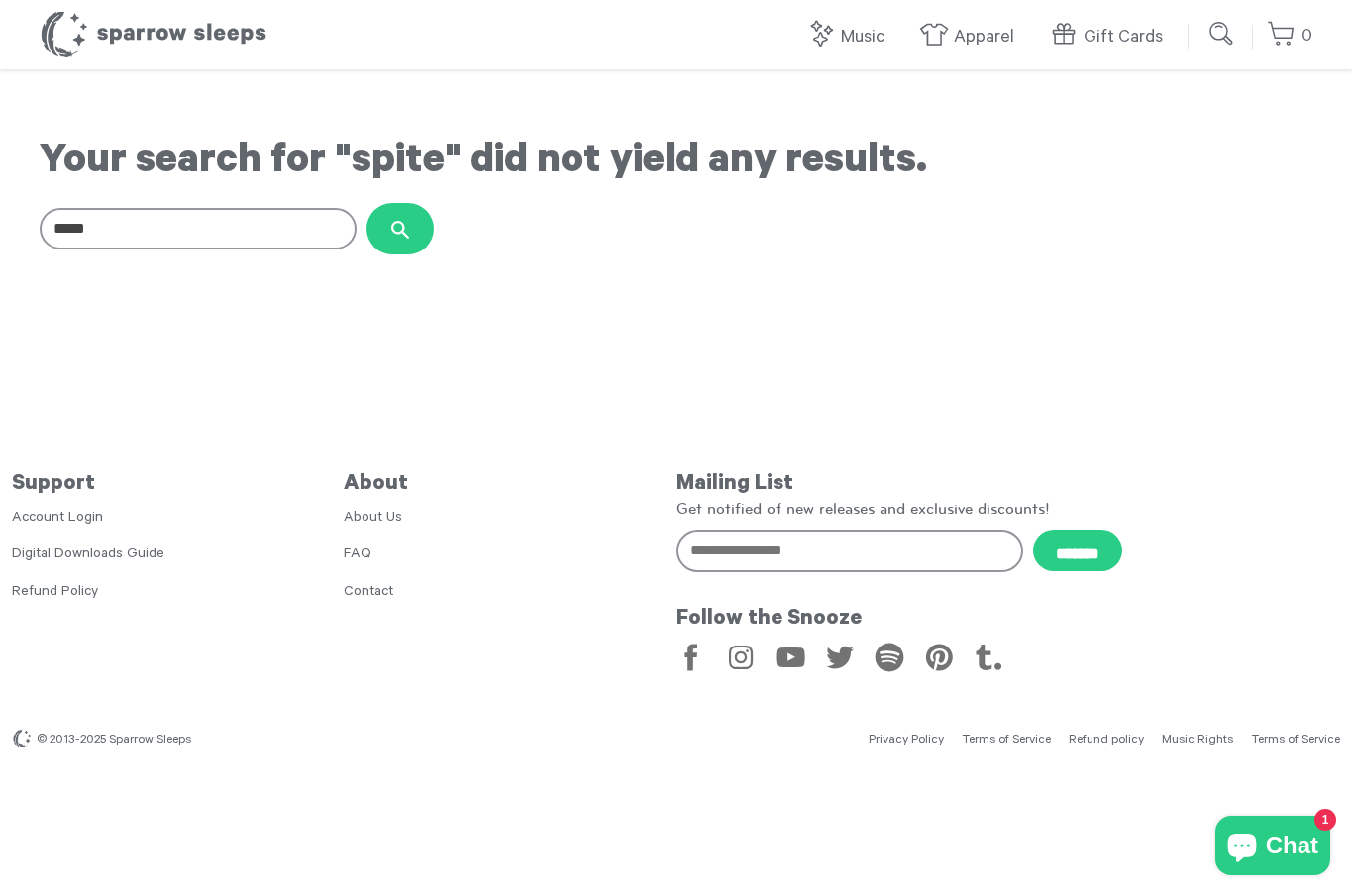 scroll, scrollTop: 0, scrollLeft: 0, axis: both 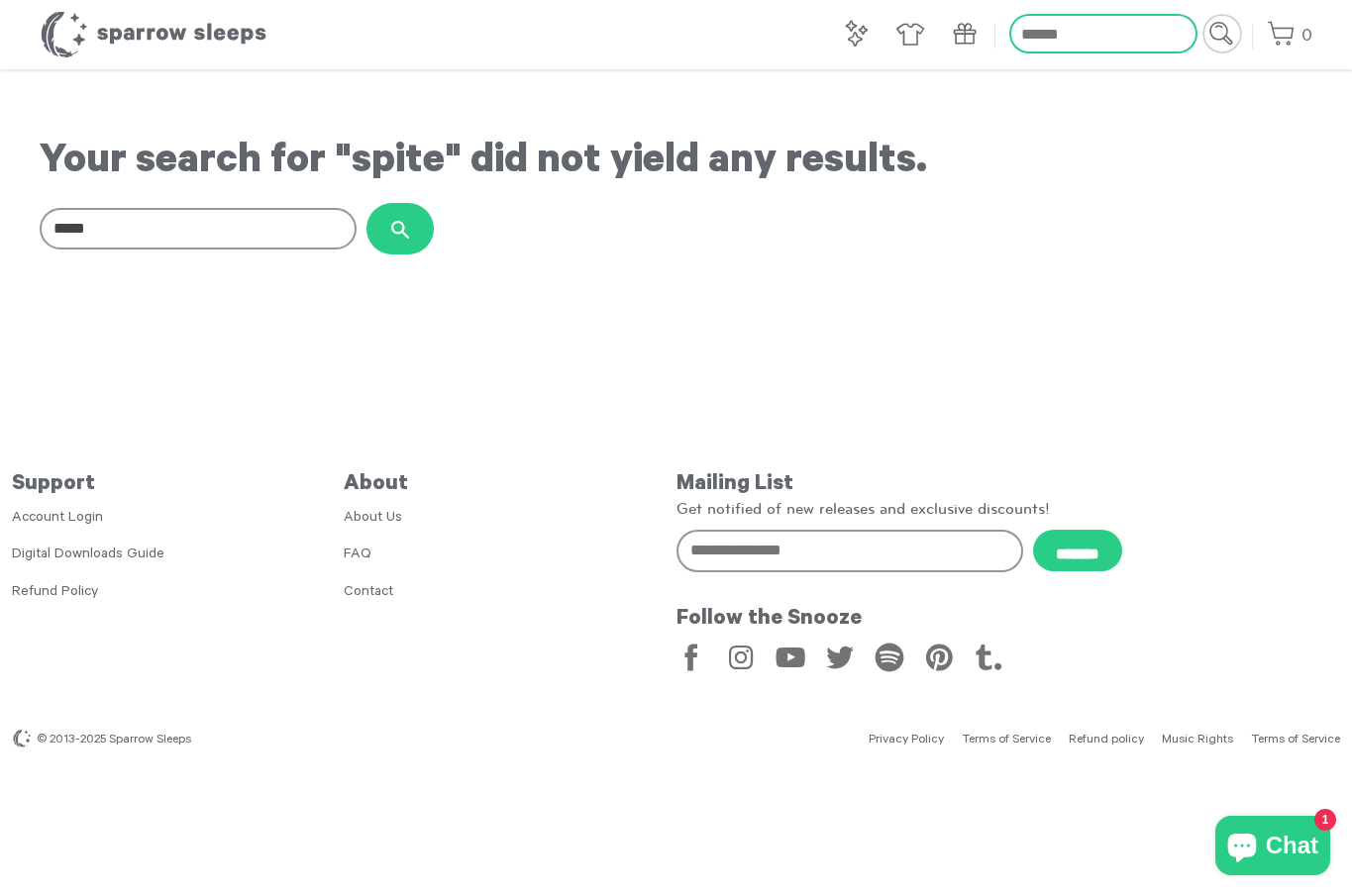 click on "Search our store" at bounding box center [1103, 34] 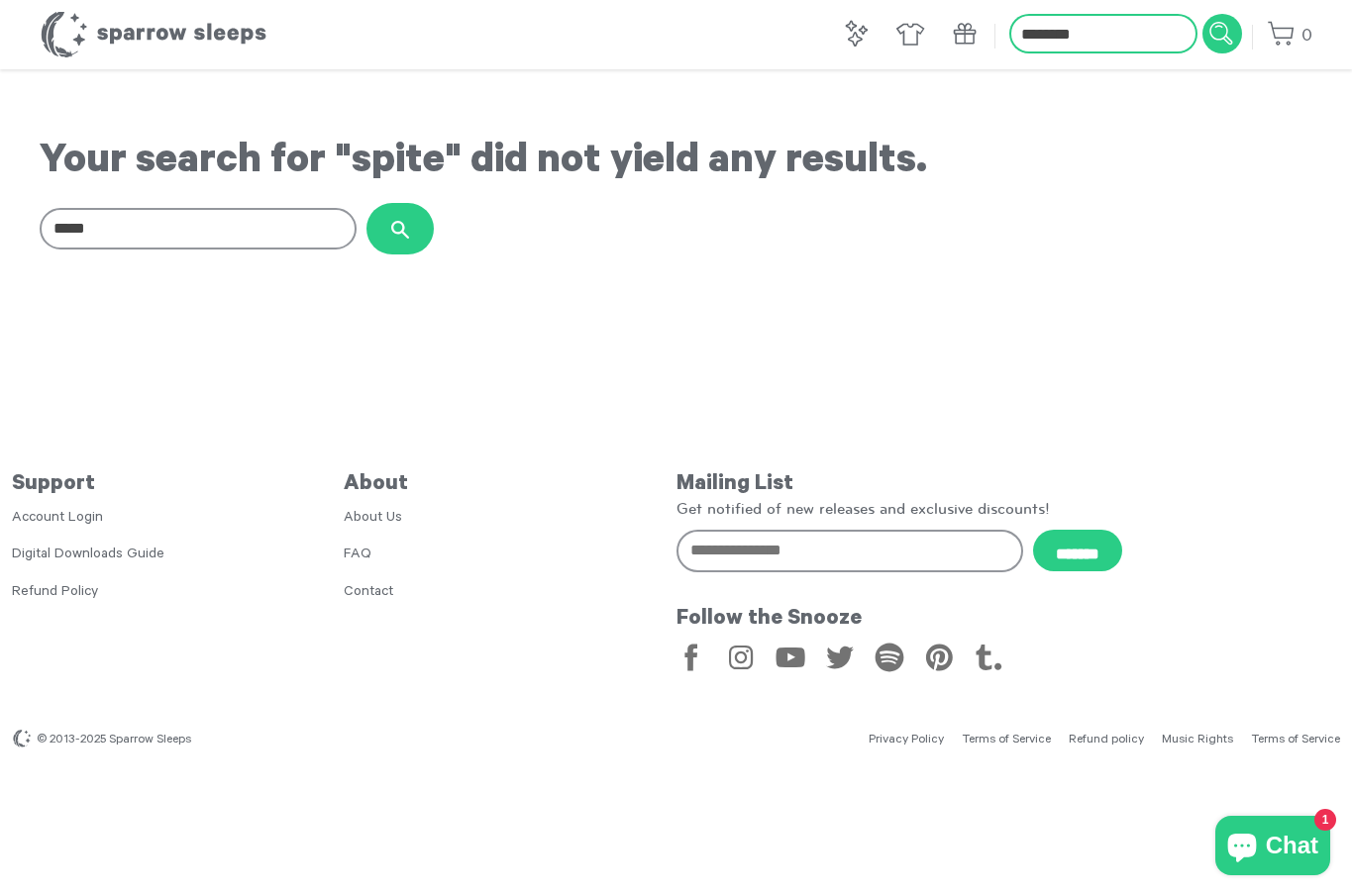 type on "********" 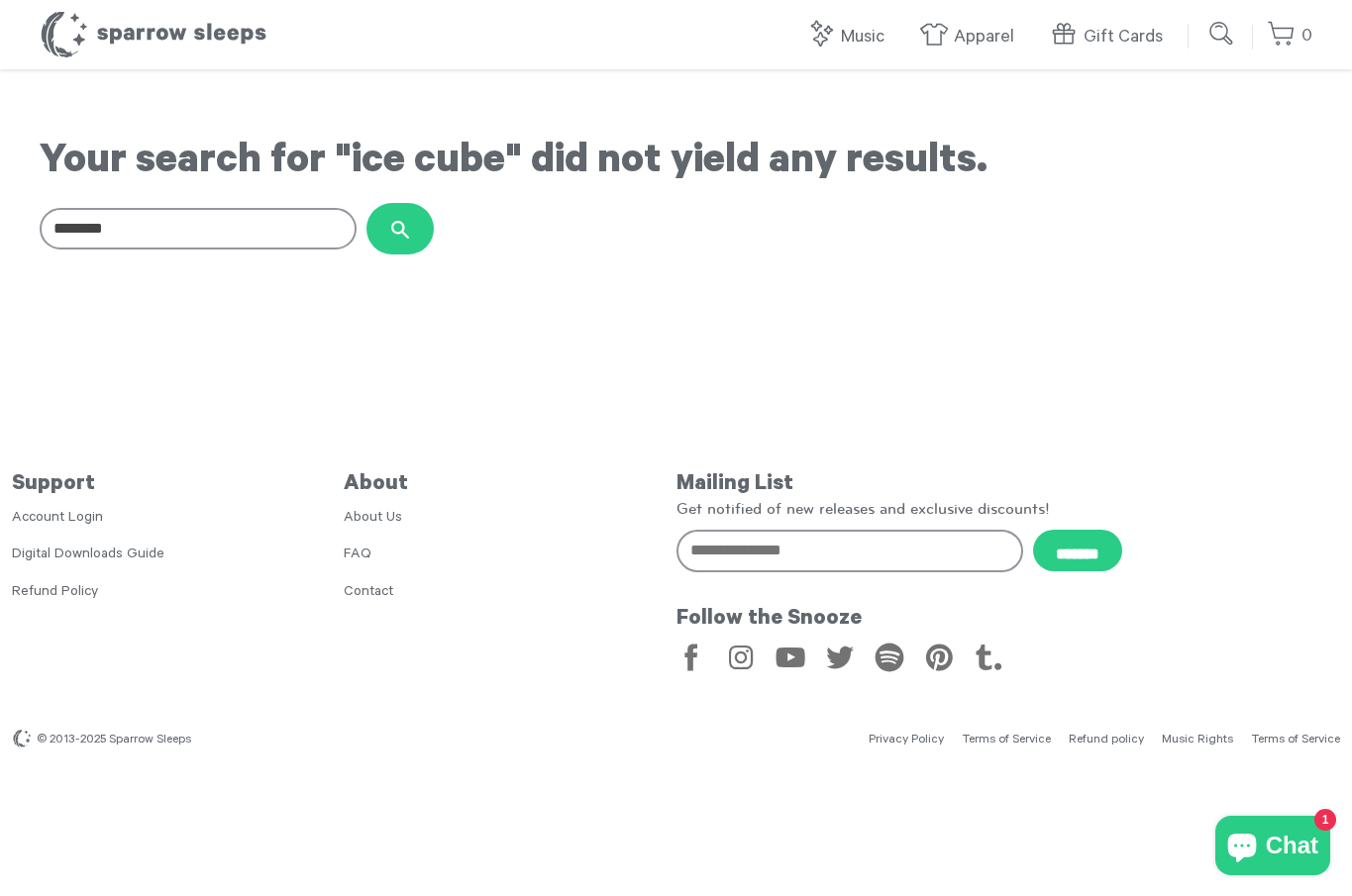 scroll, scrollTop: 0, scrollLeft: 0, axis: both 